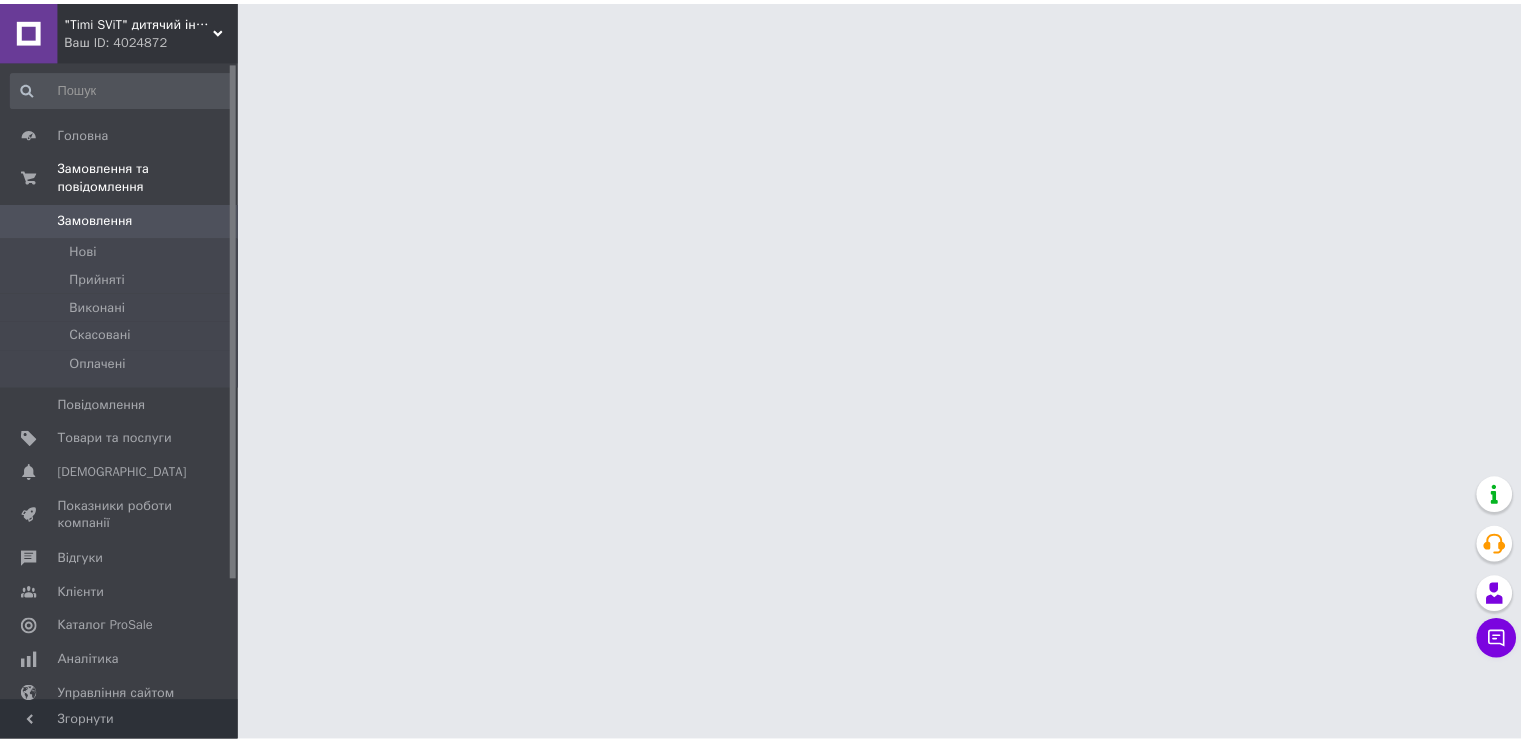 scroll, scrollTop: 0, scrollLeft: 0, axis: both 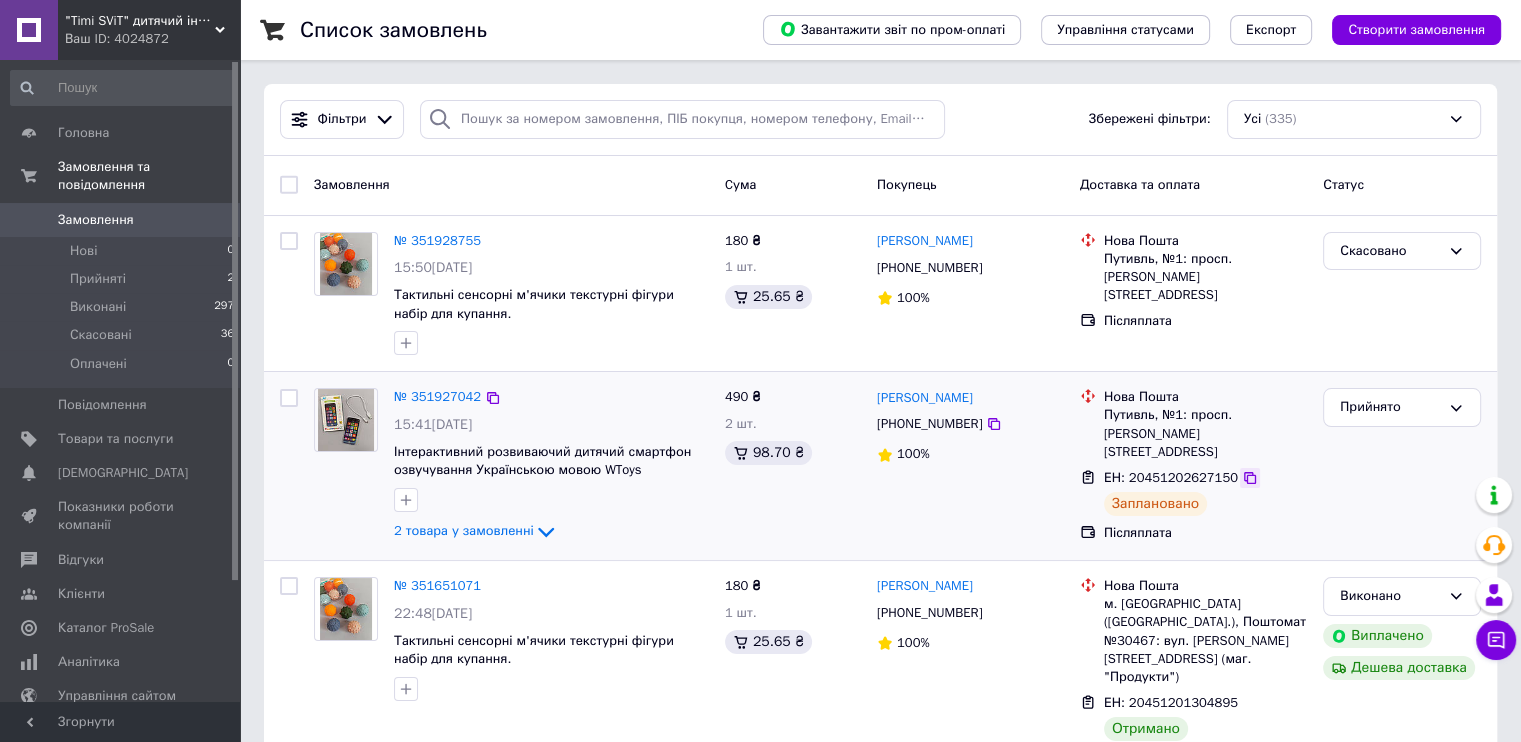 click 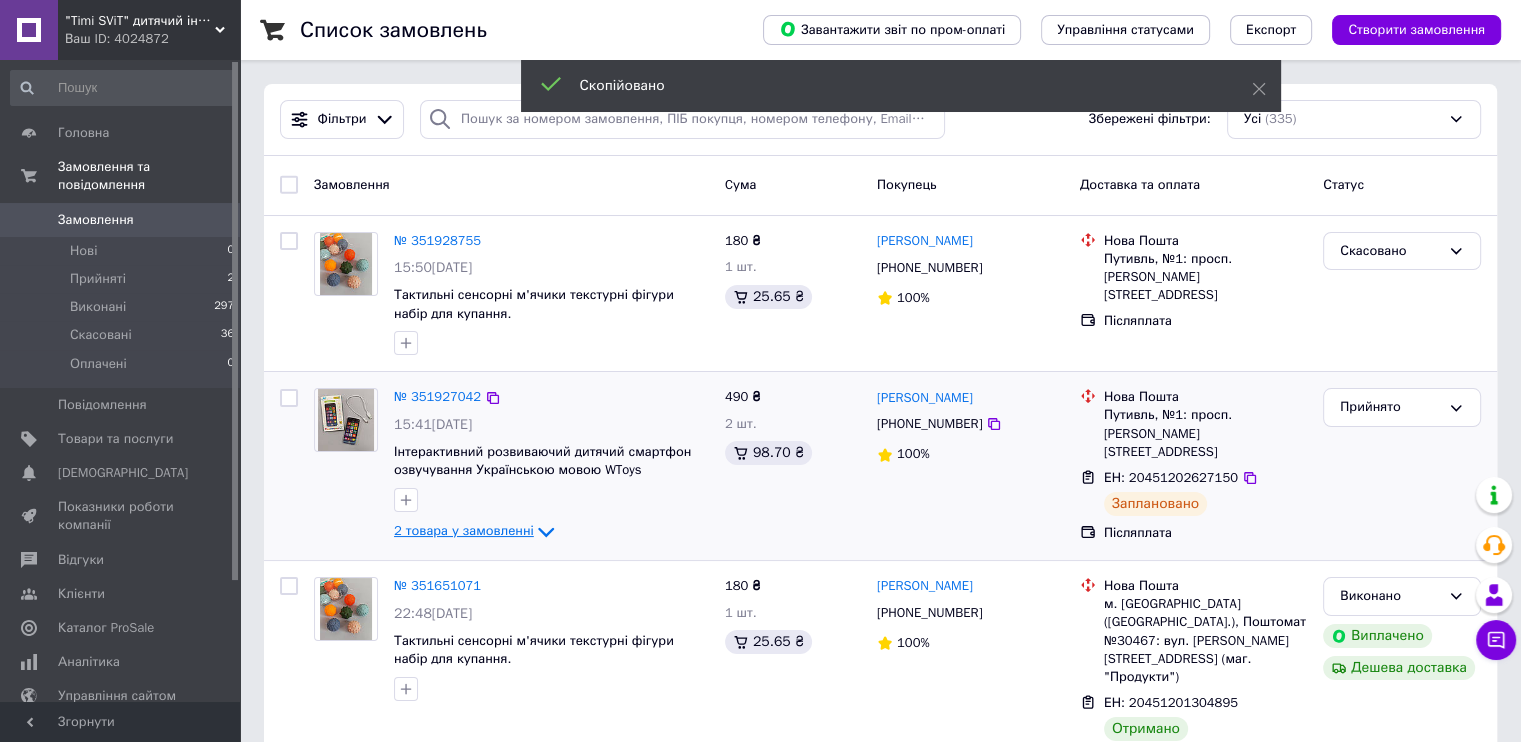 click 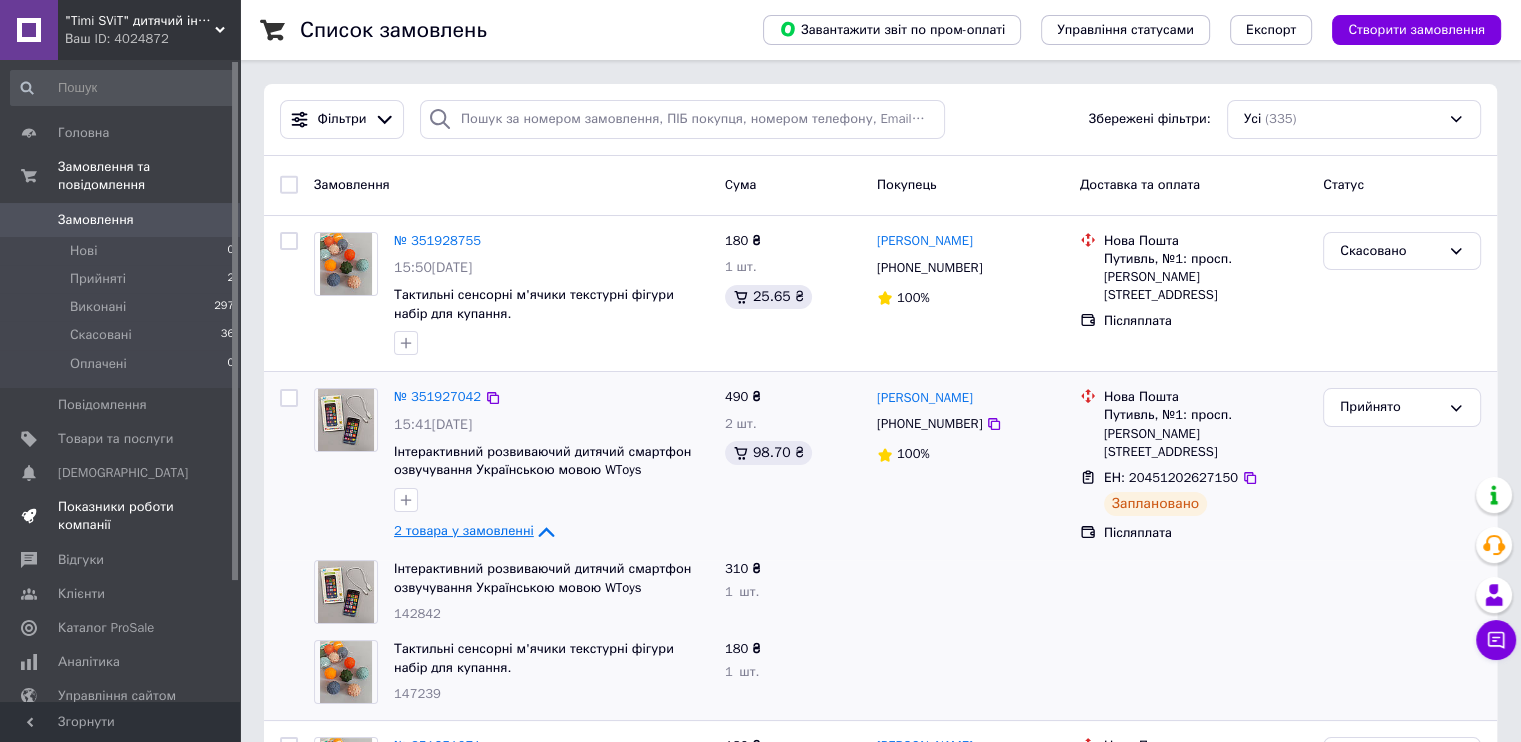 click on "Показники роботи компанії" at bounding box center (121, 516) 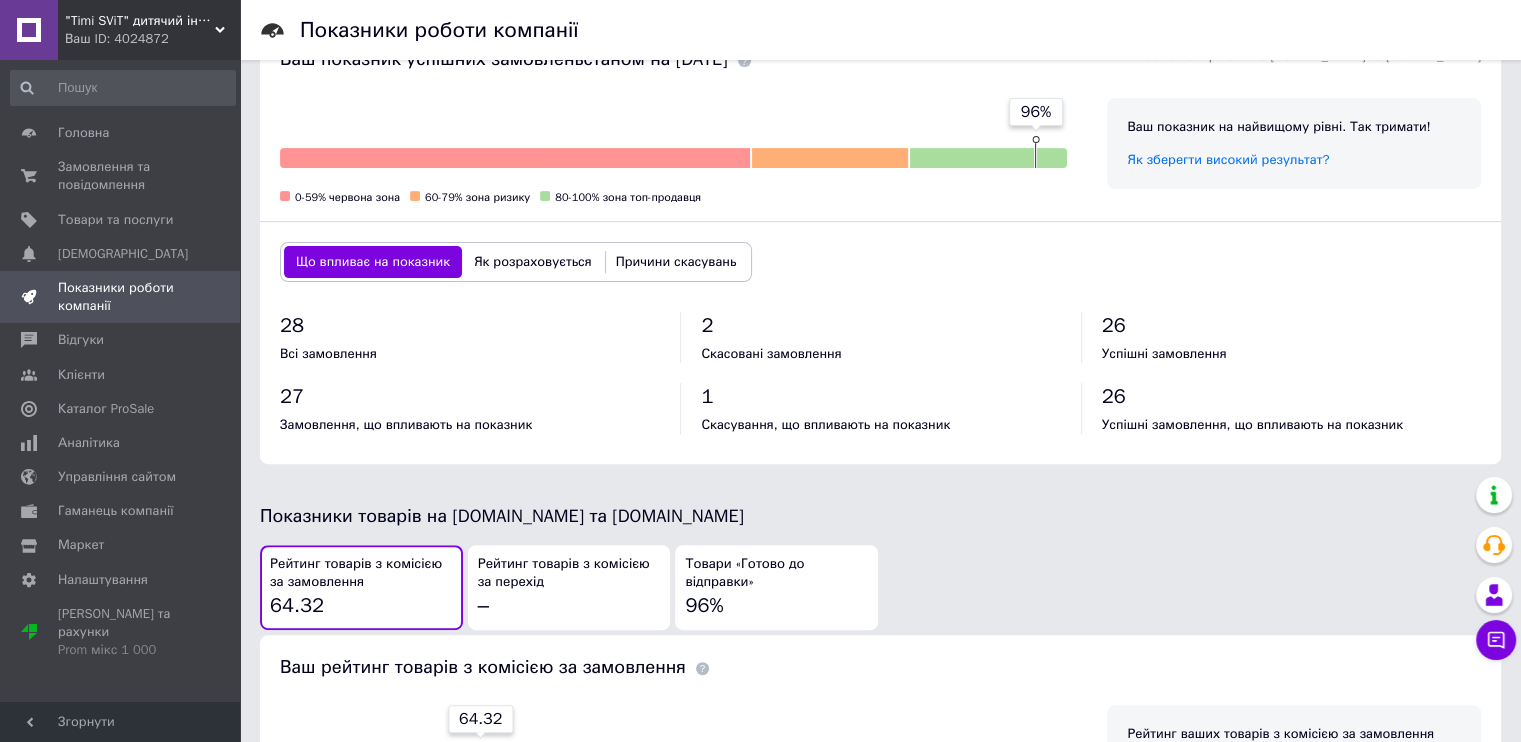 scroll, scrollTop: 640, scrollLeft: 0, axis: vertical 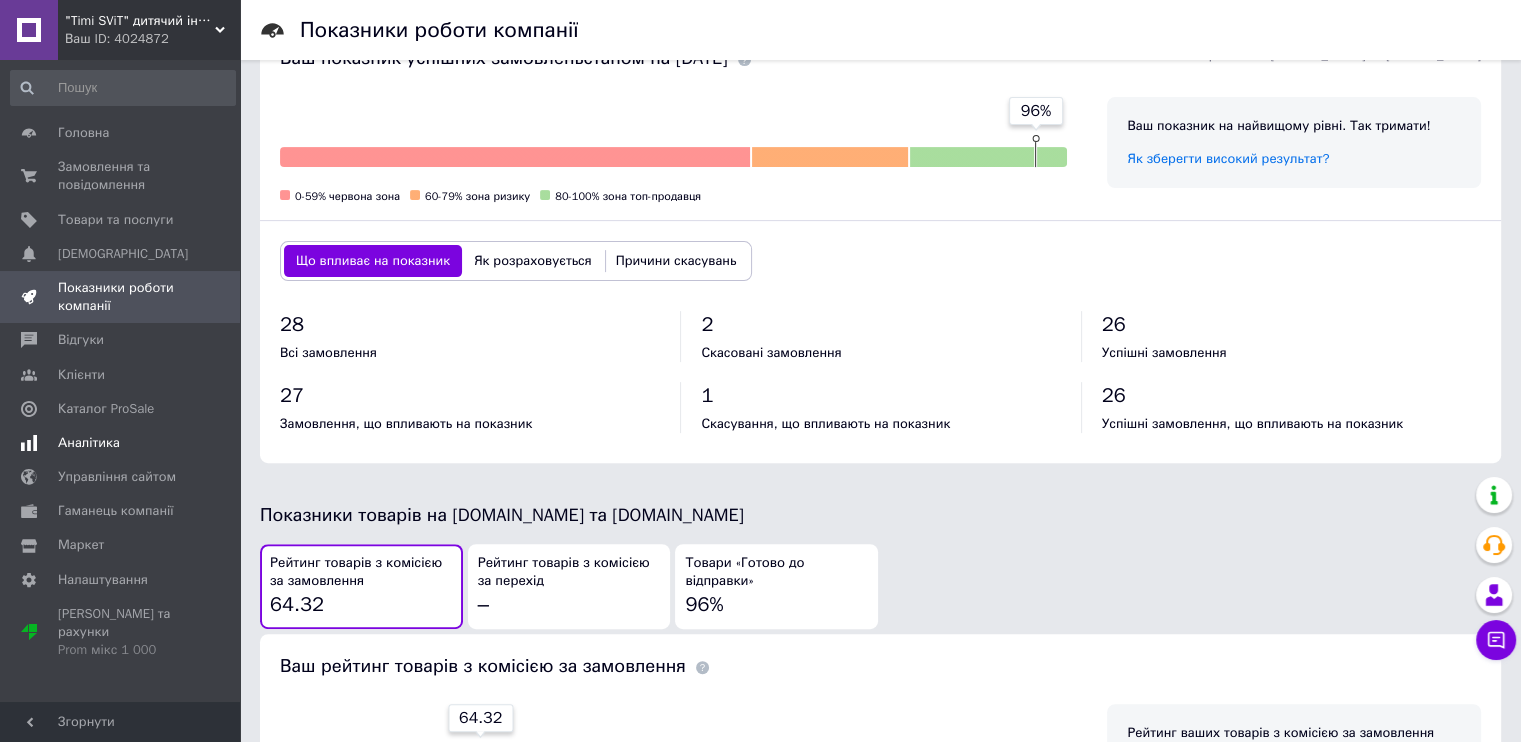 click on "Аналітика" at bounding box center [89, 443] 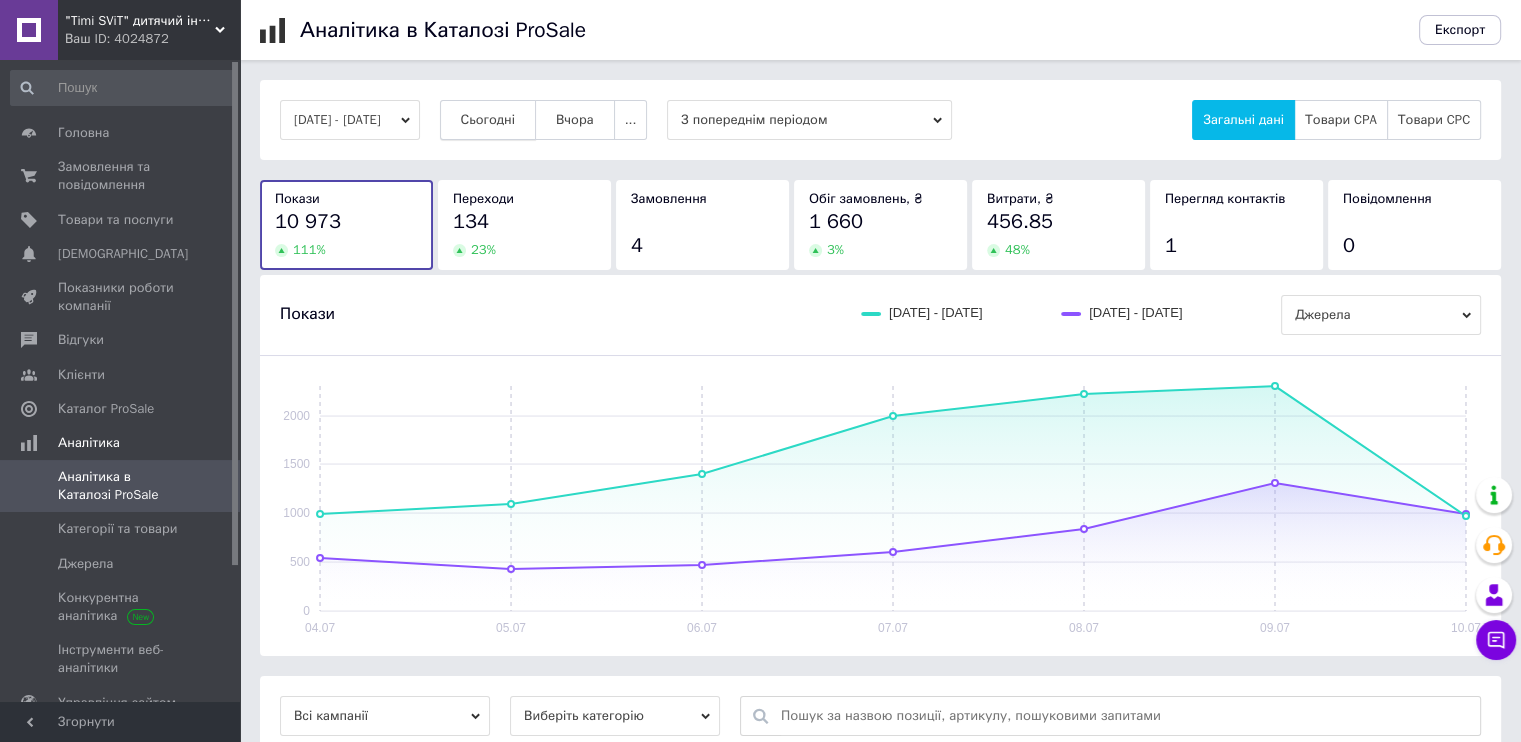 click on "Сьогодні" at bounding box center (488, 120) 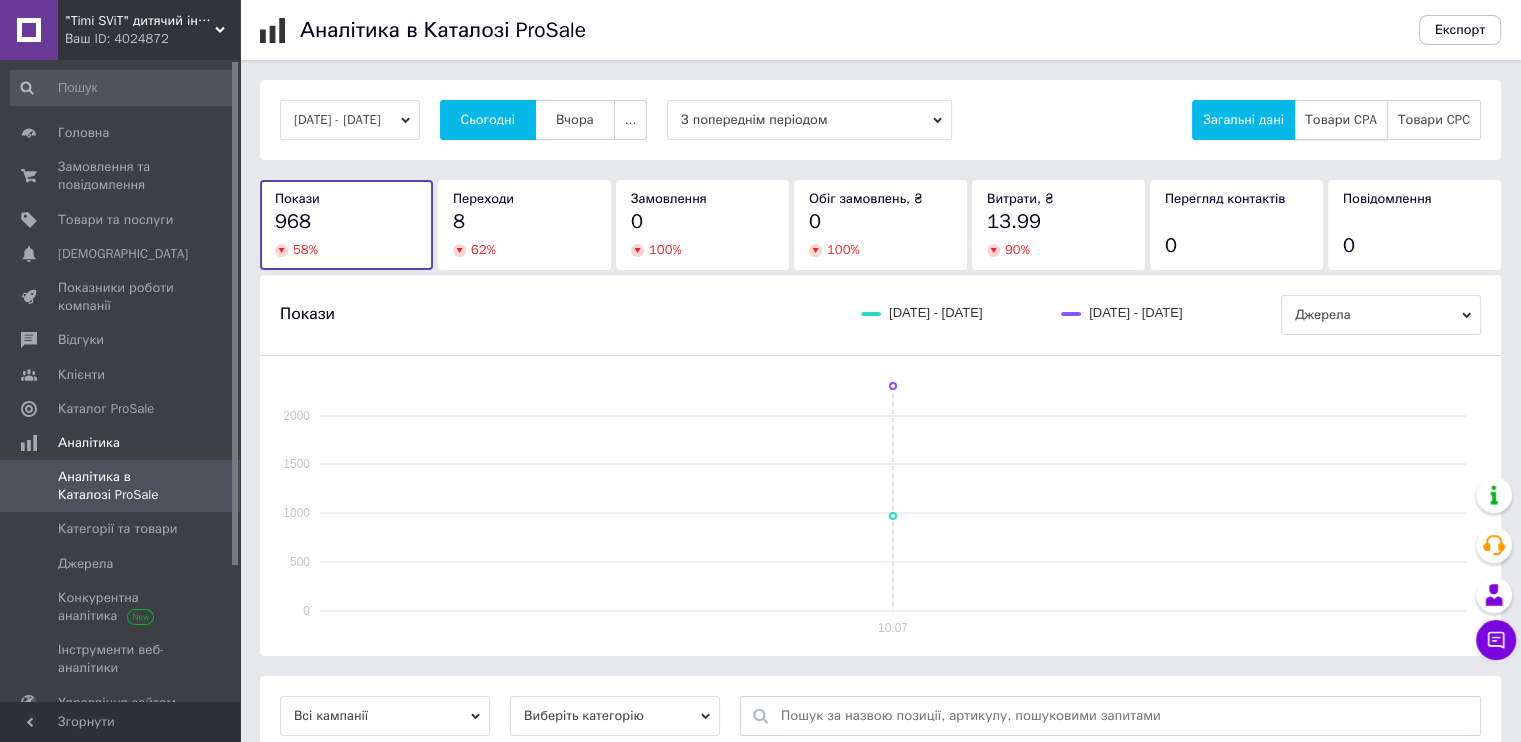 click on "Товари CPA" at bounding box center (1341, 120) 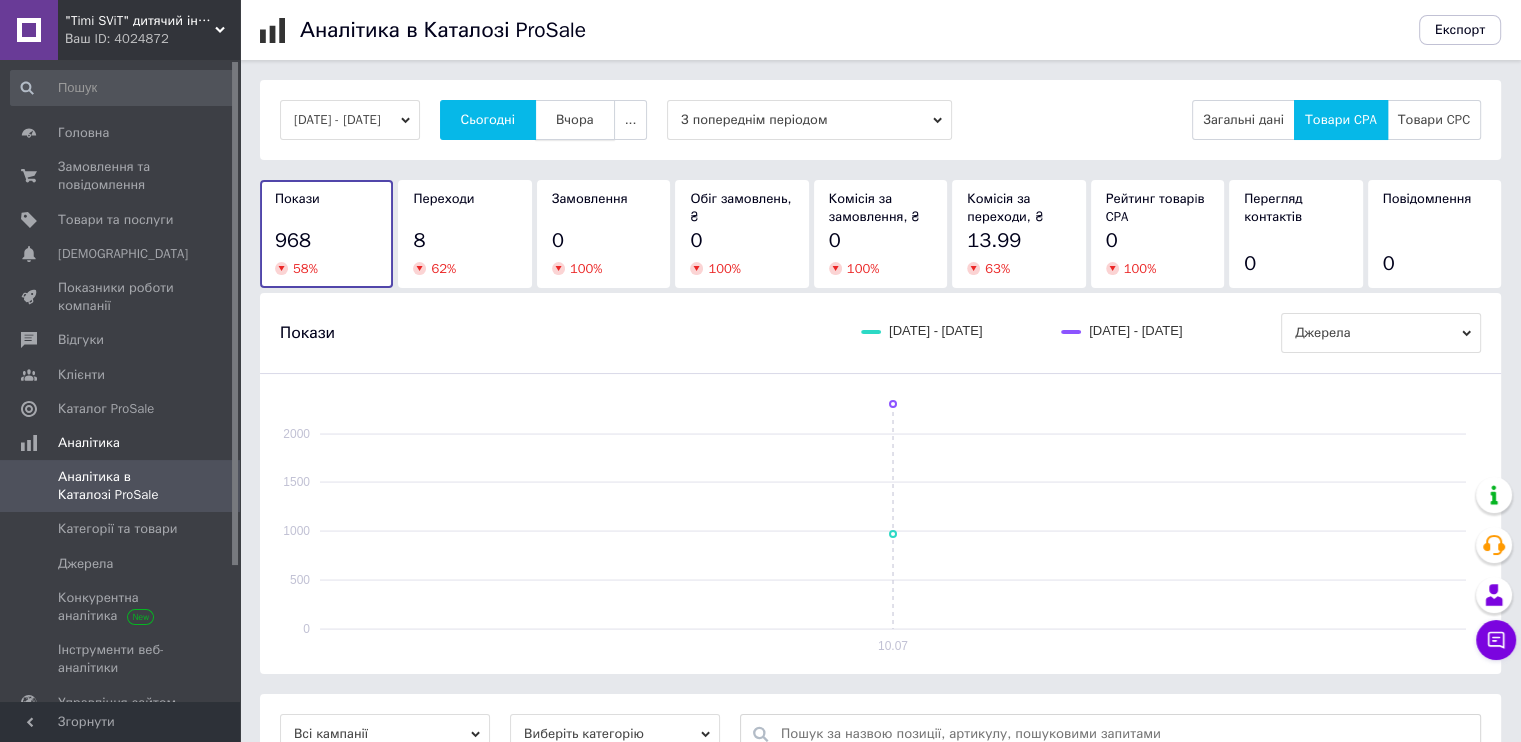 click on "Вчора" at bounding box center (575, 120) 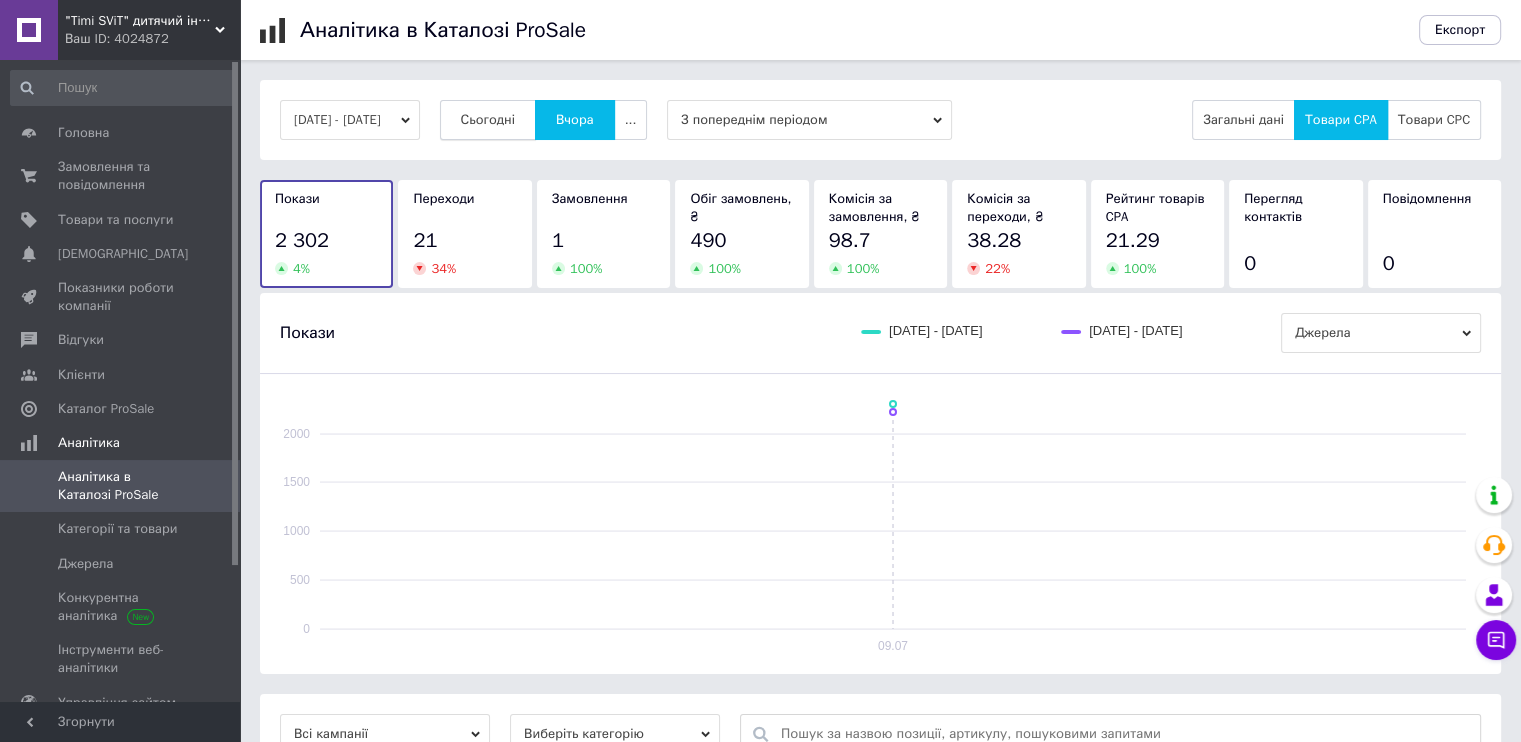 click on "Сьогодні" at bounding box center (488, 120) 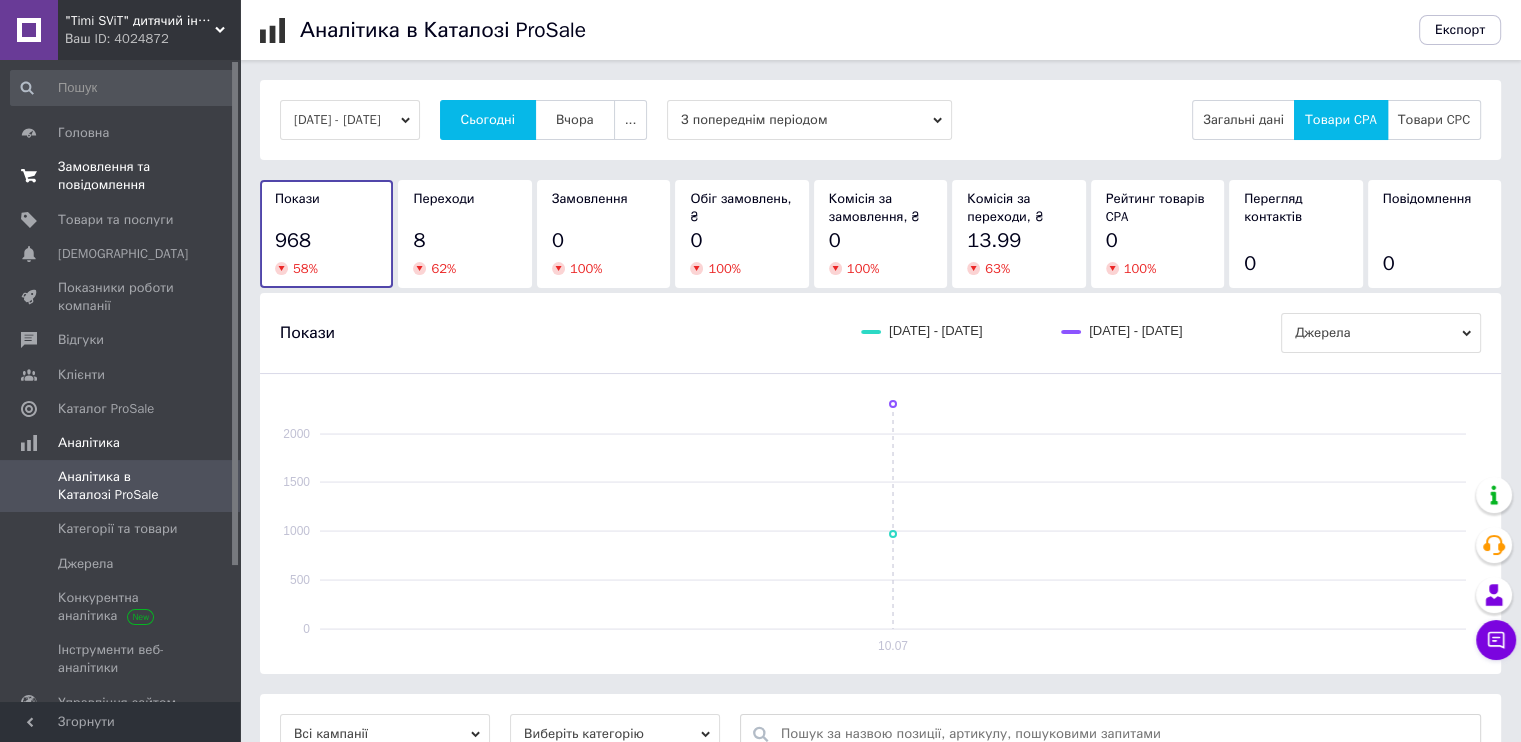 click on "Замовлення та повідомлення" at bounding box center (121, 176) 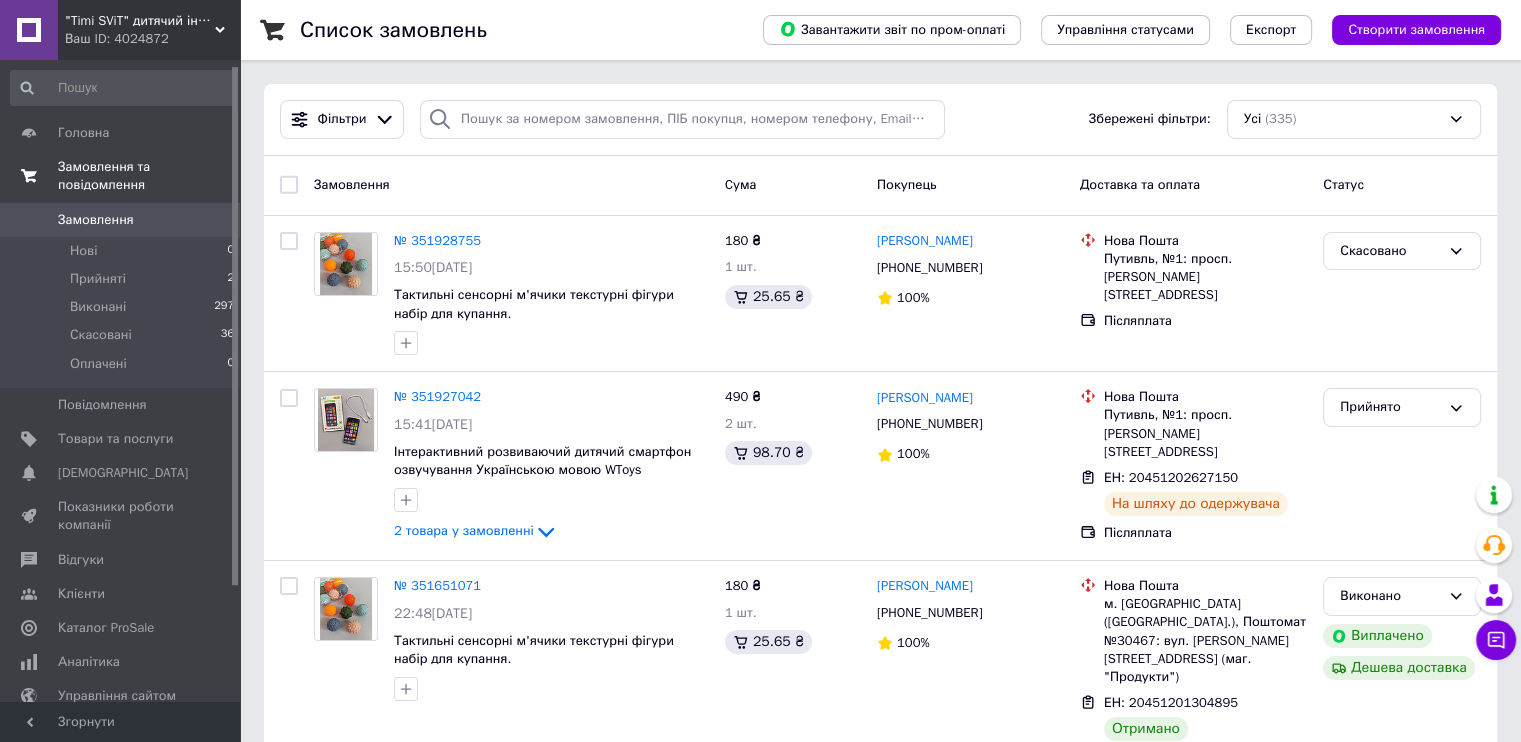 scroll, scrollTop: 40, scrollLeft: 0, axis: vertical 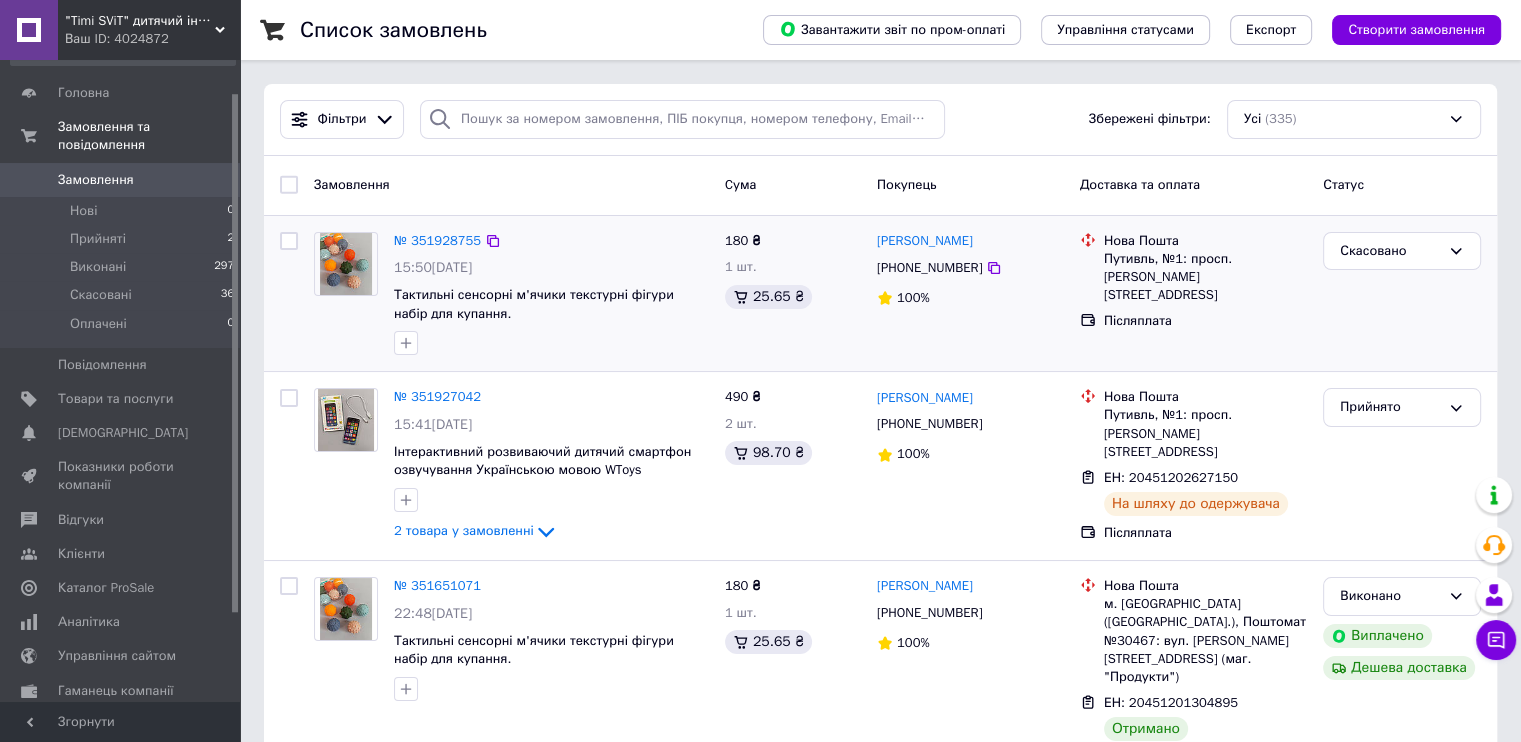 click on "Нова Пошта Путивль, №1: просп. [PERSON_NAME] , 36 Післяплата" at bounding box center (1193, 294) 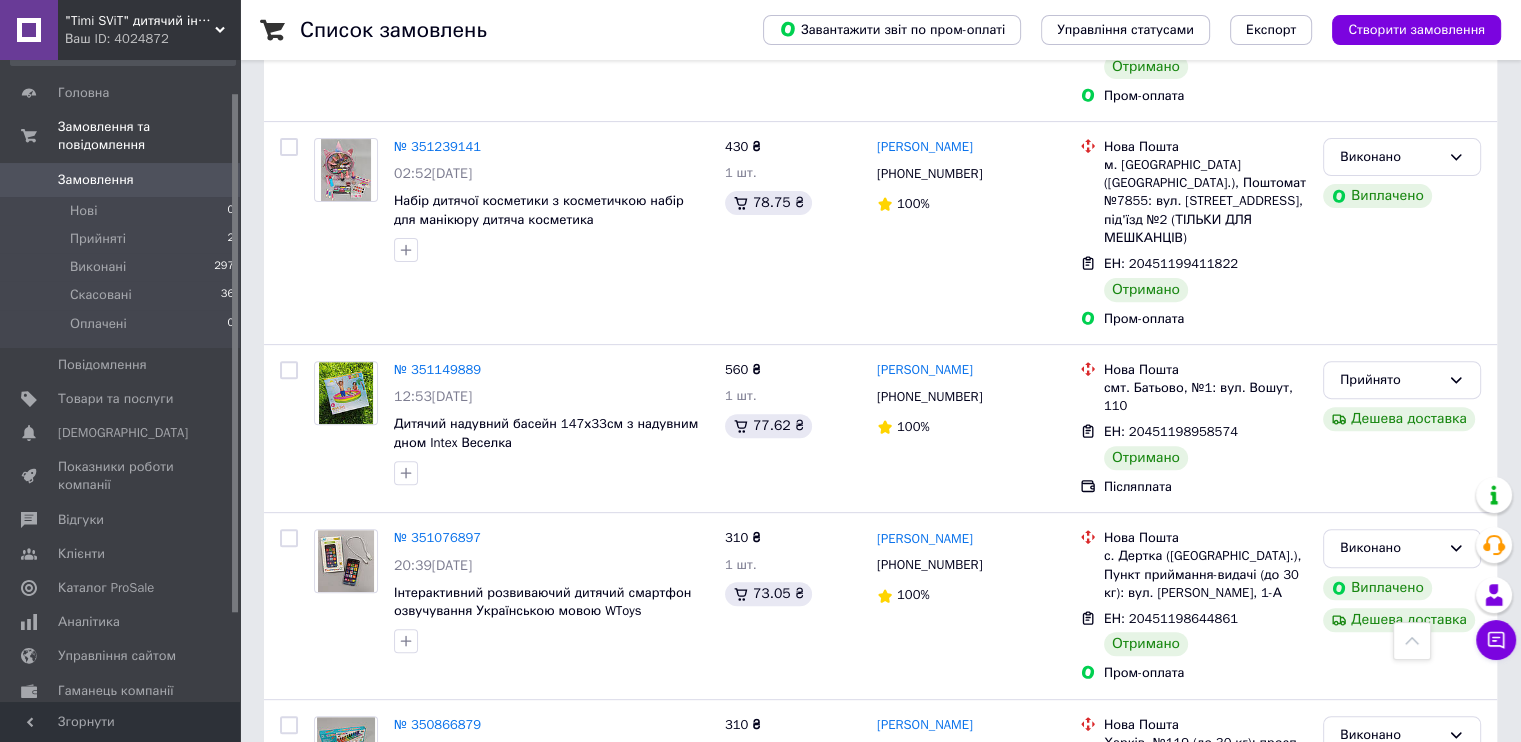 scroll, scrollTop: 680, scrollLeft: 0, axis: vertical 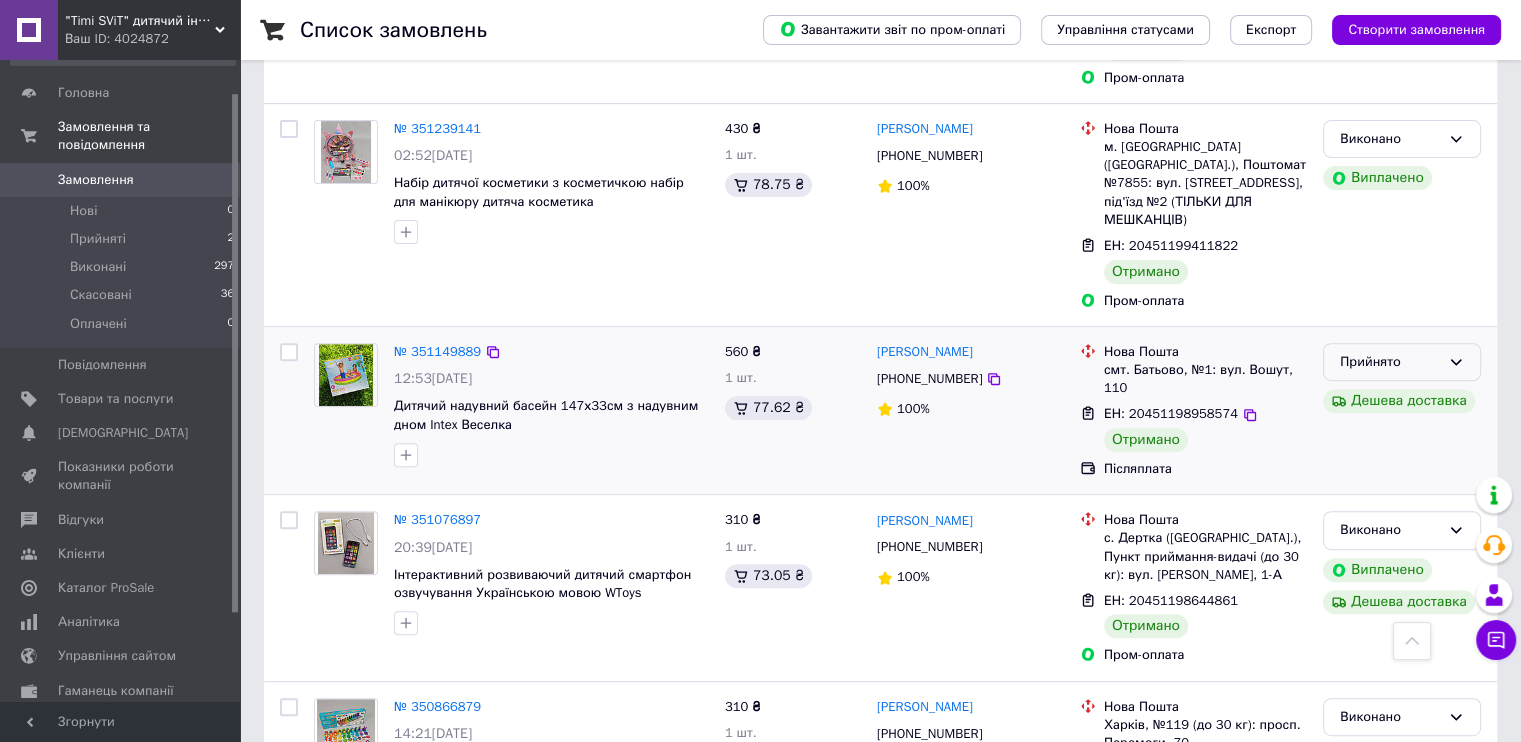 click 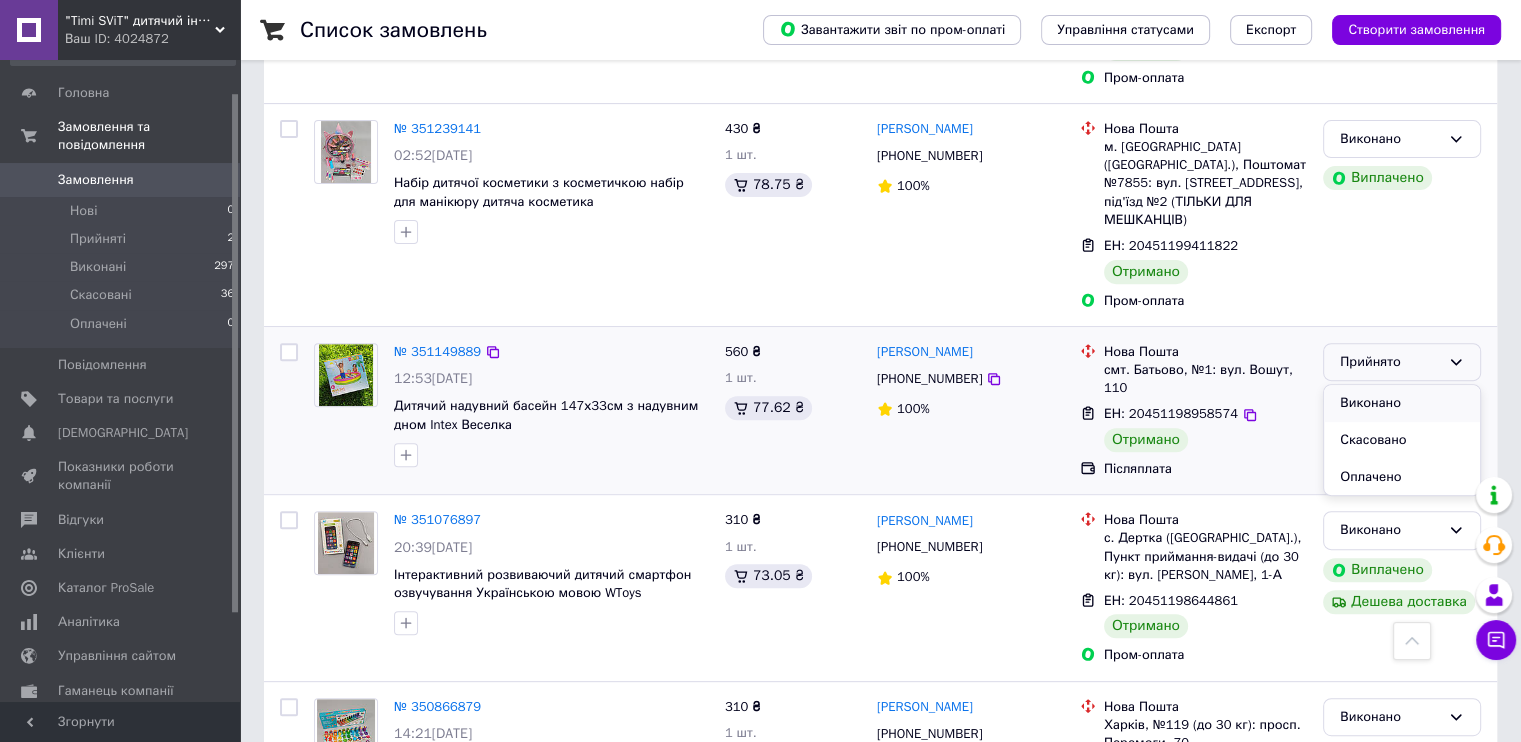 click on "Виконано" at bounding box center [1402, 403] 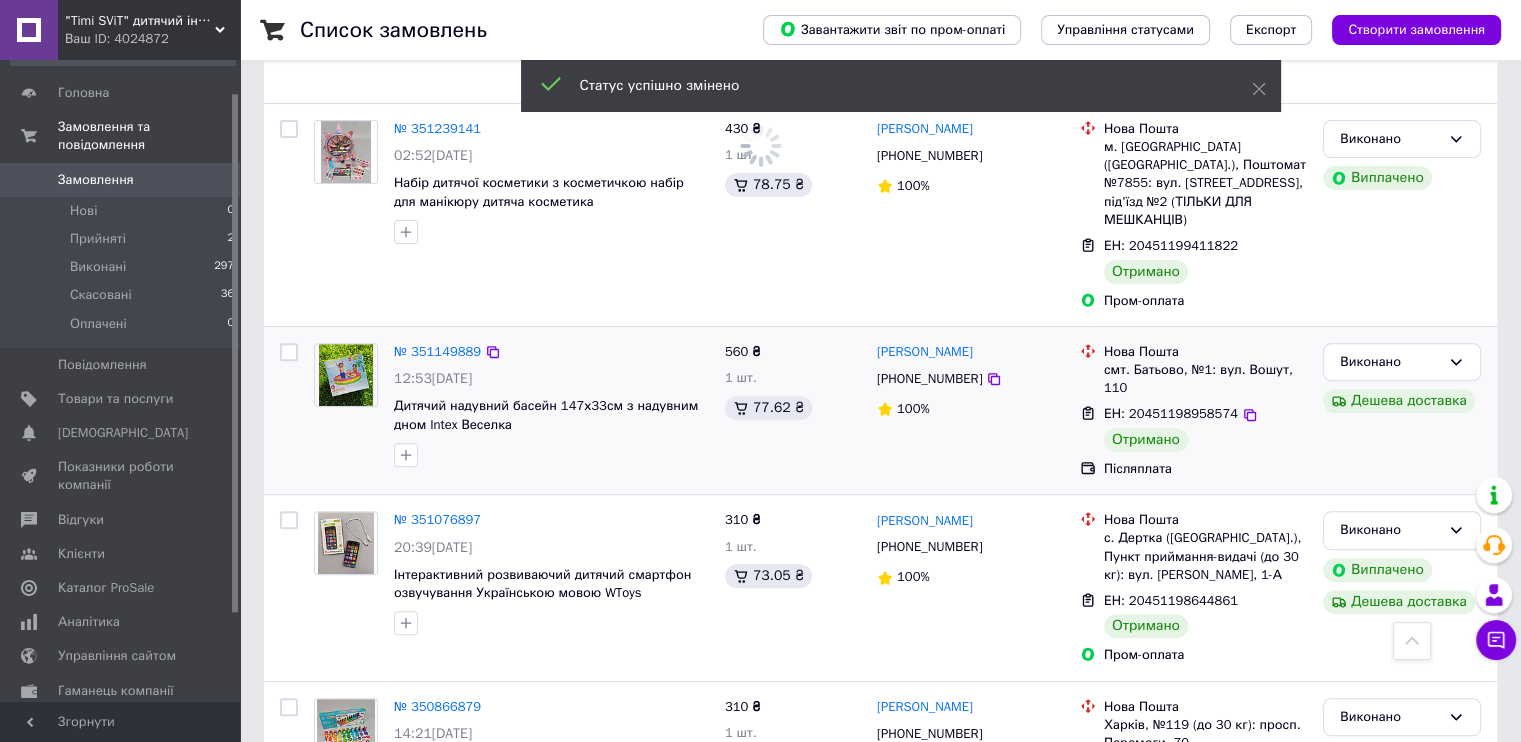 click on "Нова Пошта смт. Батьово, №1: вул. Вошут, 110 ЕН: 20451198958574 [PERSON_NAME]" at bounding box center [1193, 410] 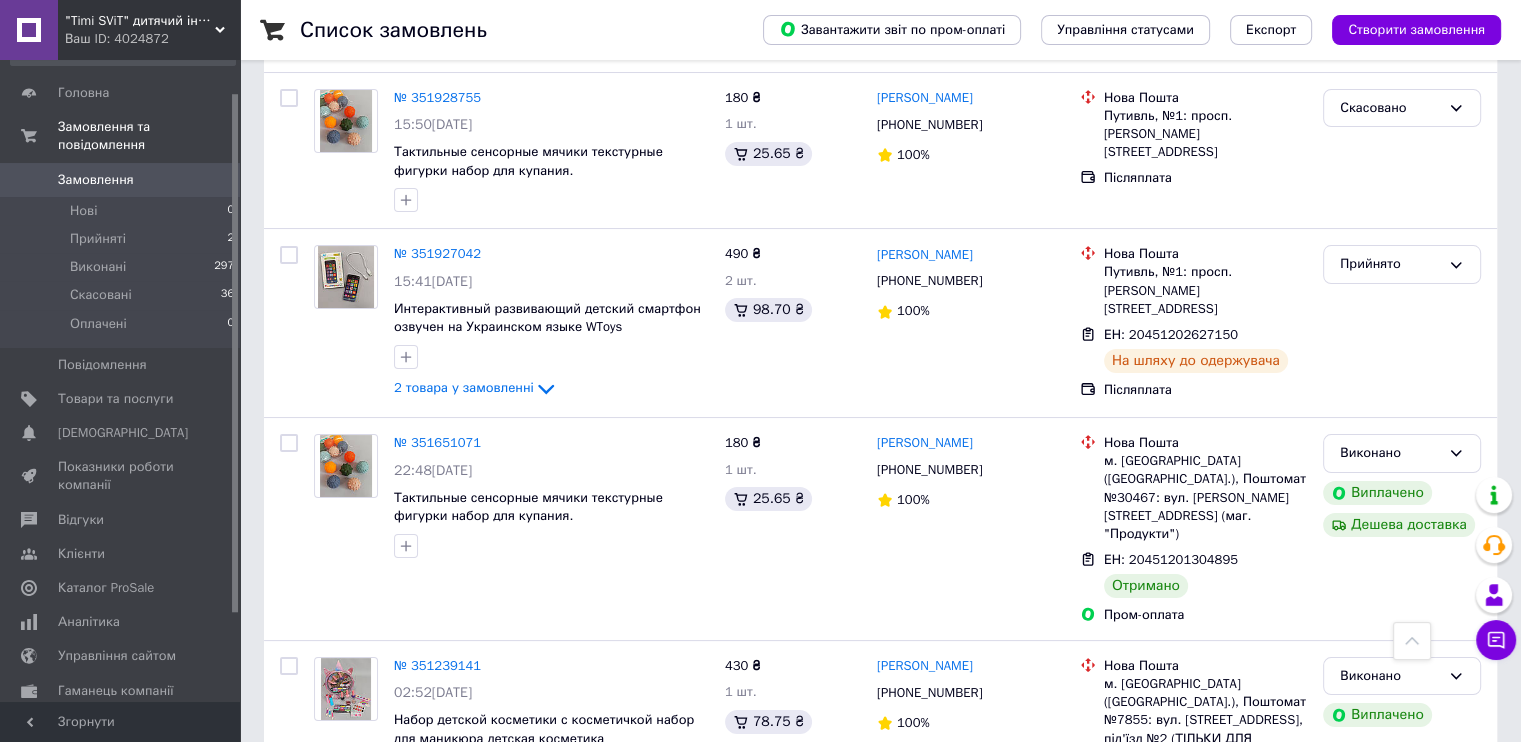 scroll, scrollTop: 0, scrollLeft: 0, axis: both 